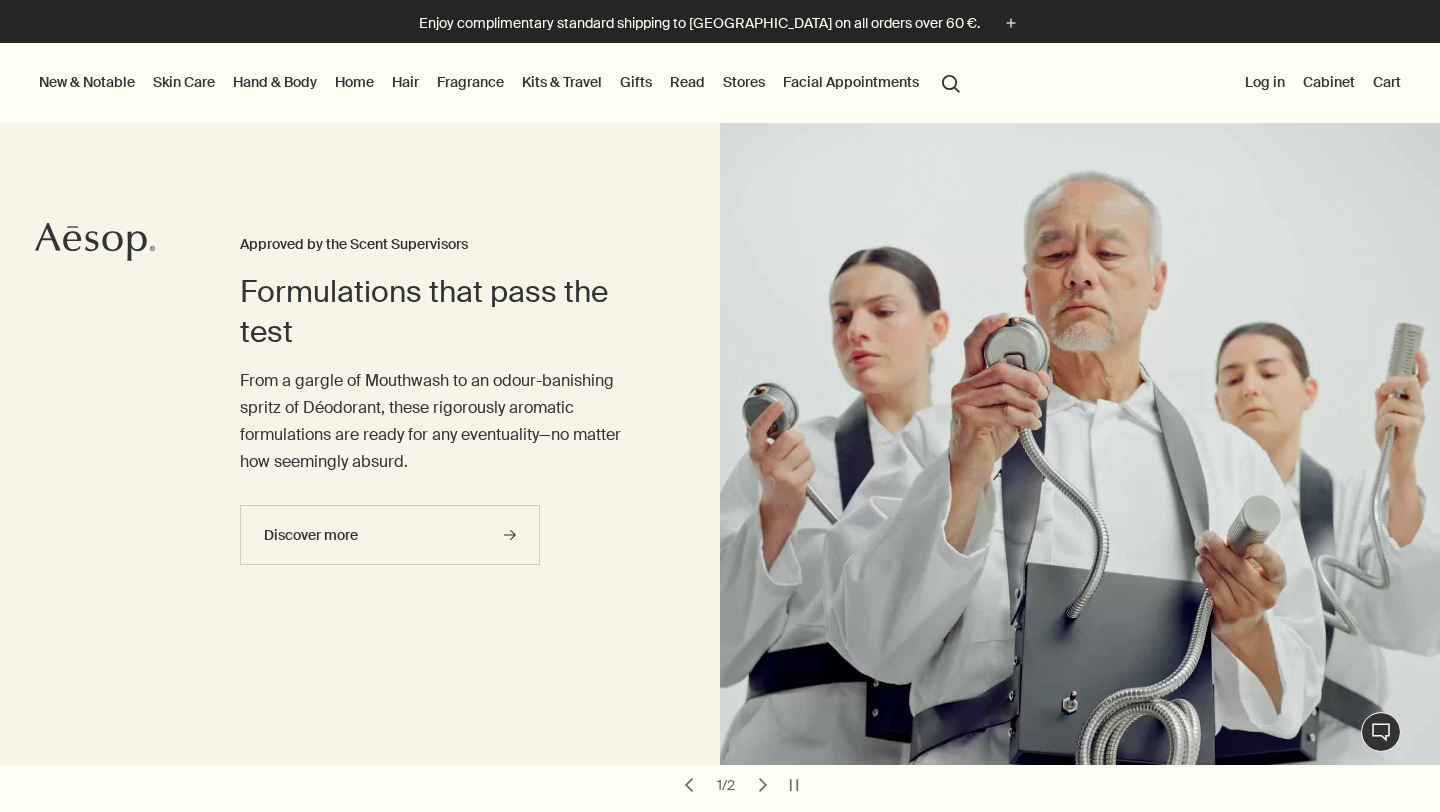 scroll, scrollTop: 0, scrollLeft: 0, axis: both 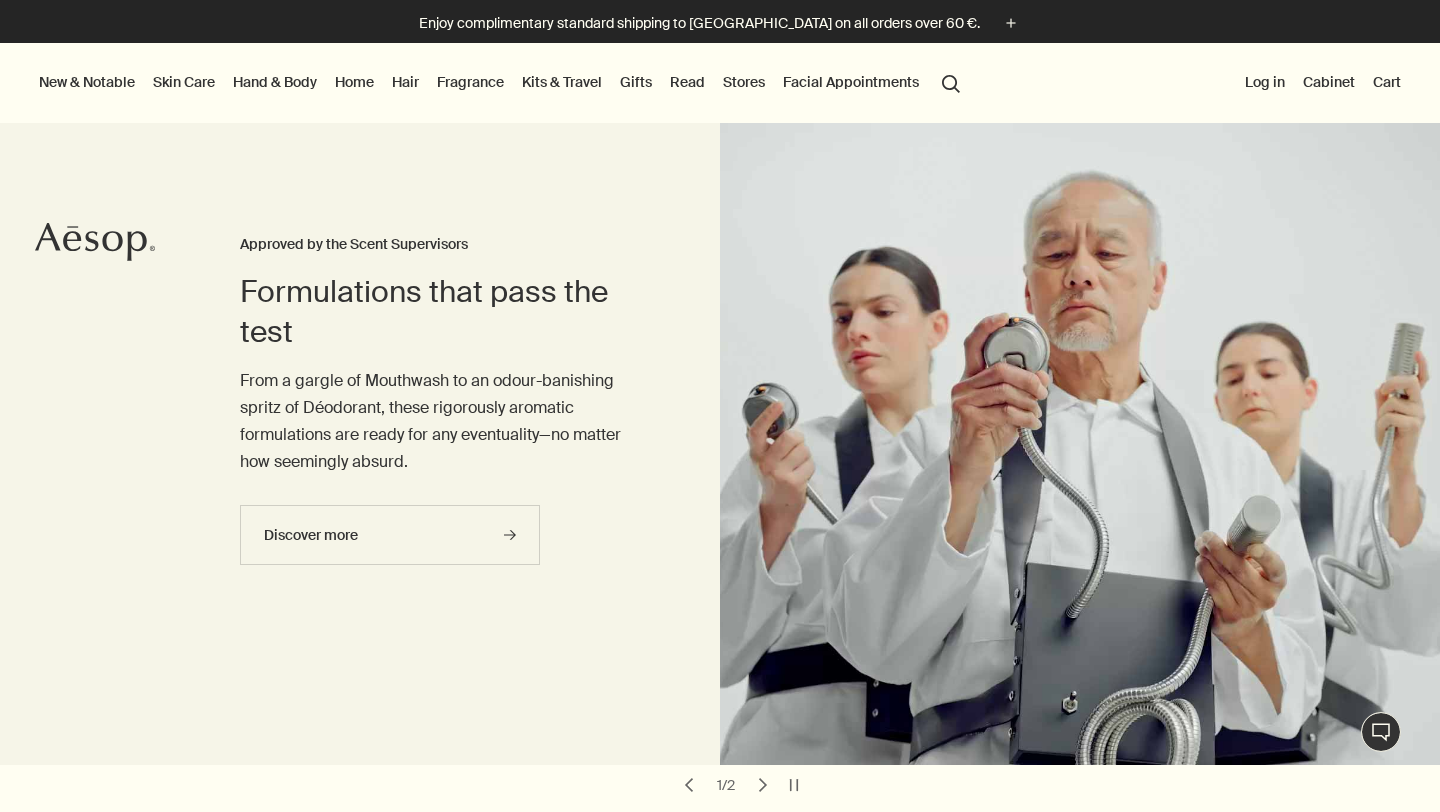 click on "Read" at bounding box center [687, 82] 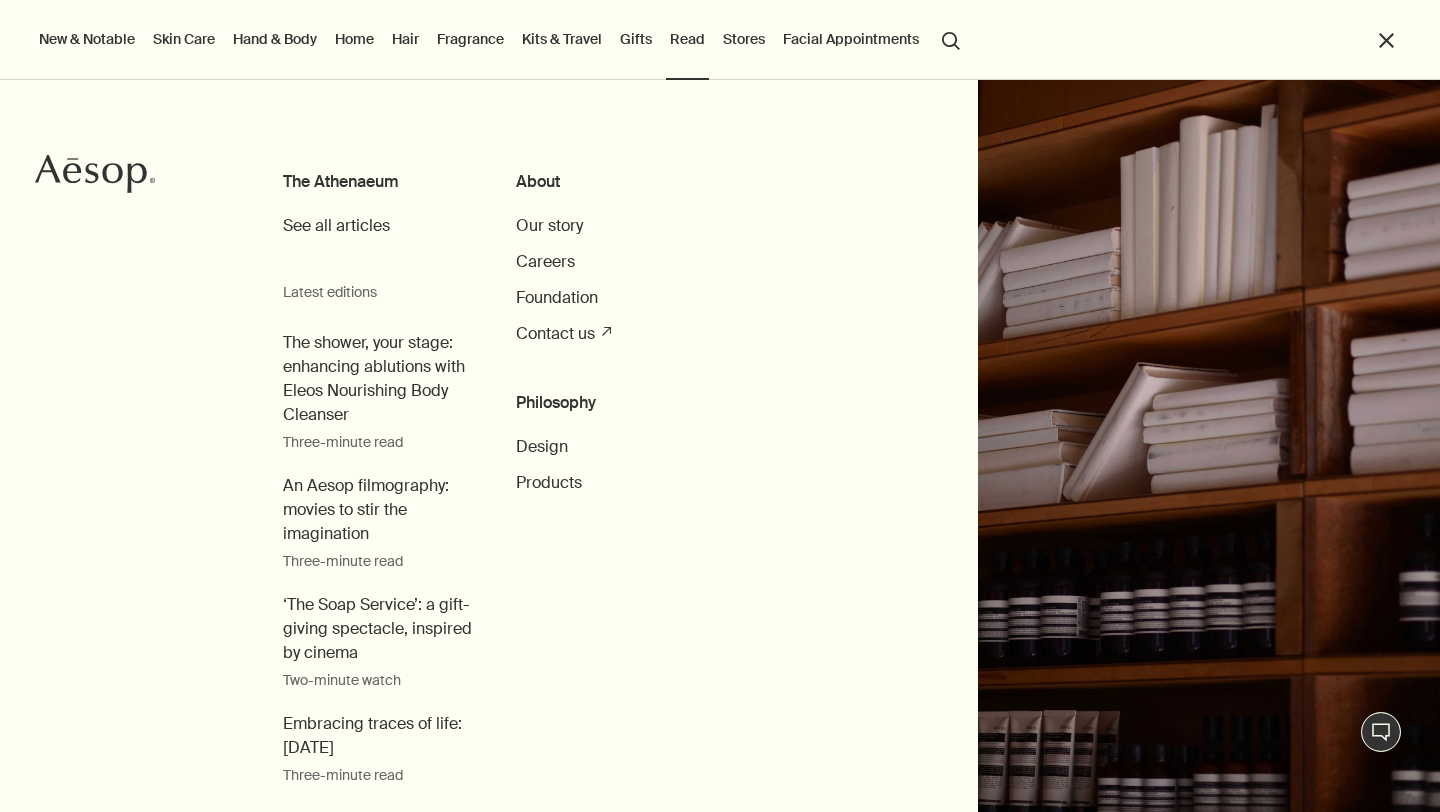 click on "The Athenaeum" at bounding box center (377, 182) 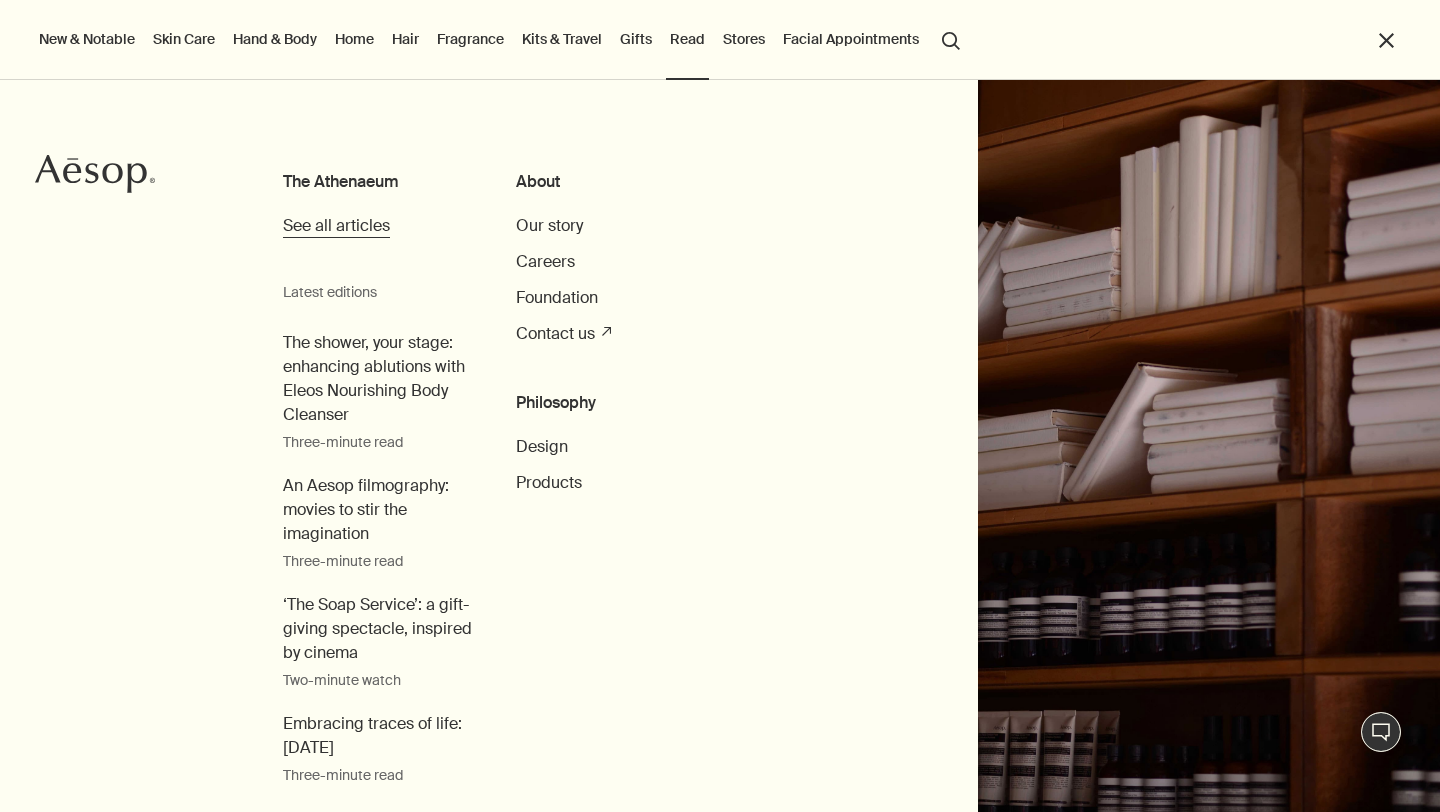 click on "See all articles" at bounding box center (336, 225) 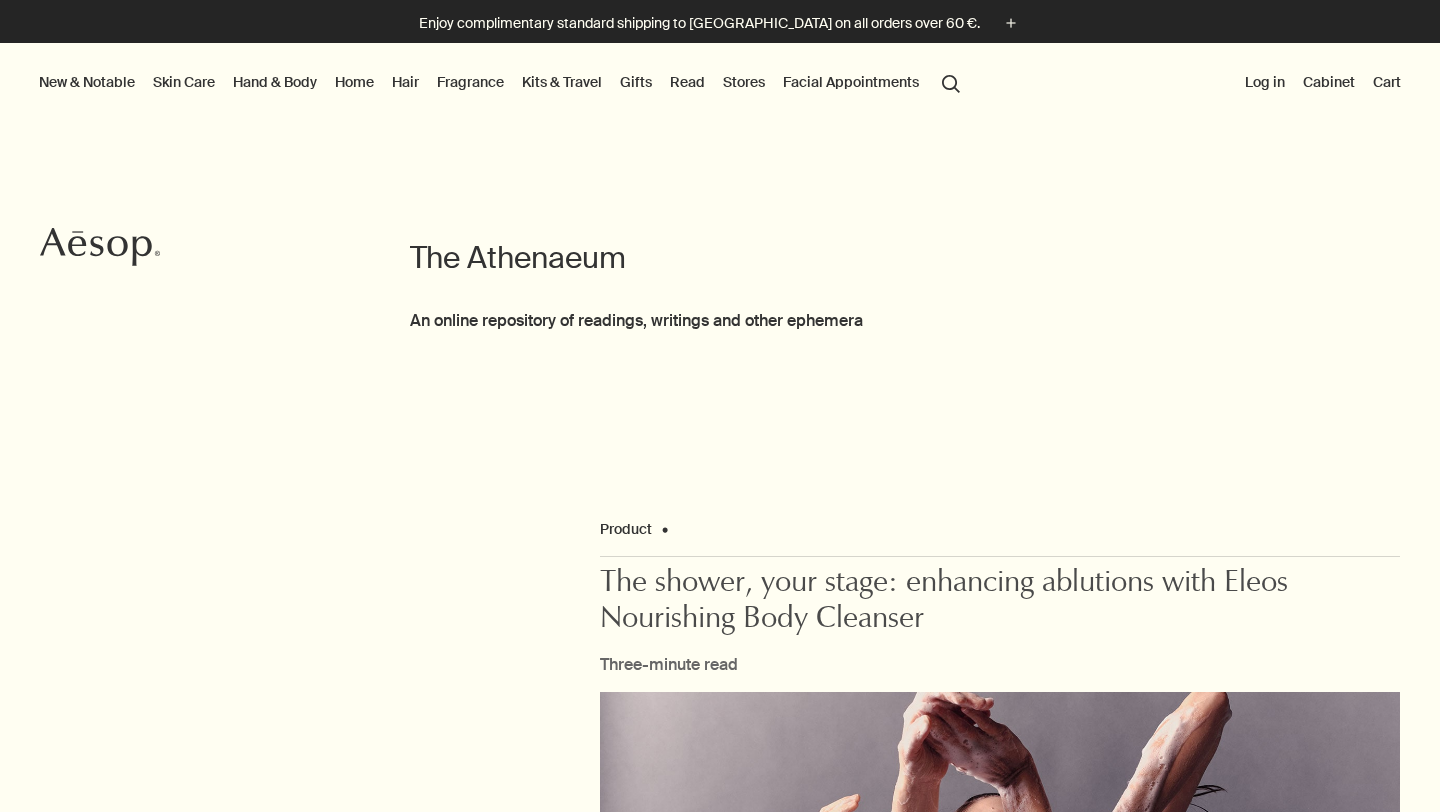 scroll, scrollTop: 0, scrollLeft: 0, axis: both 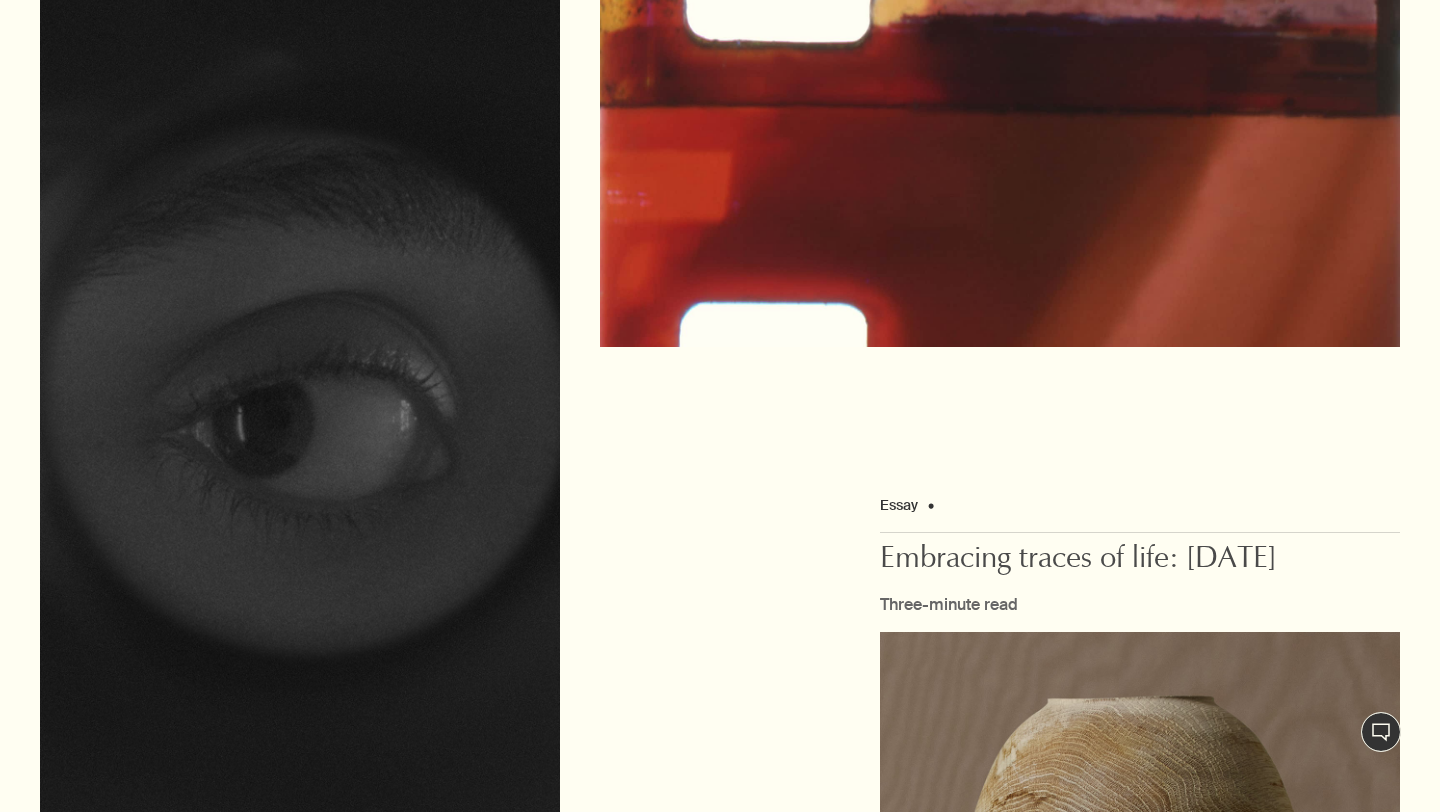 click at bounding box center (300, 395) 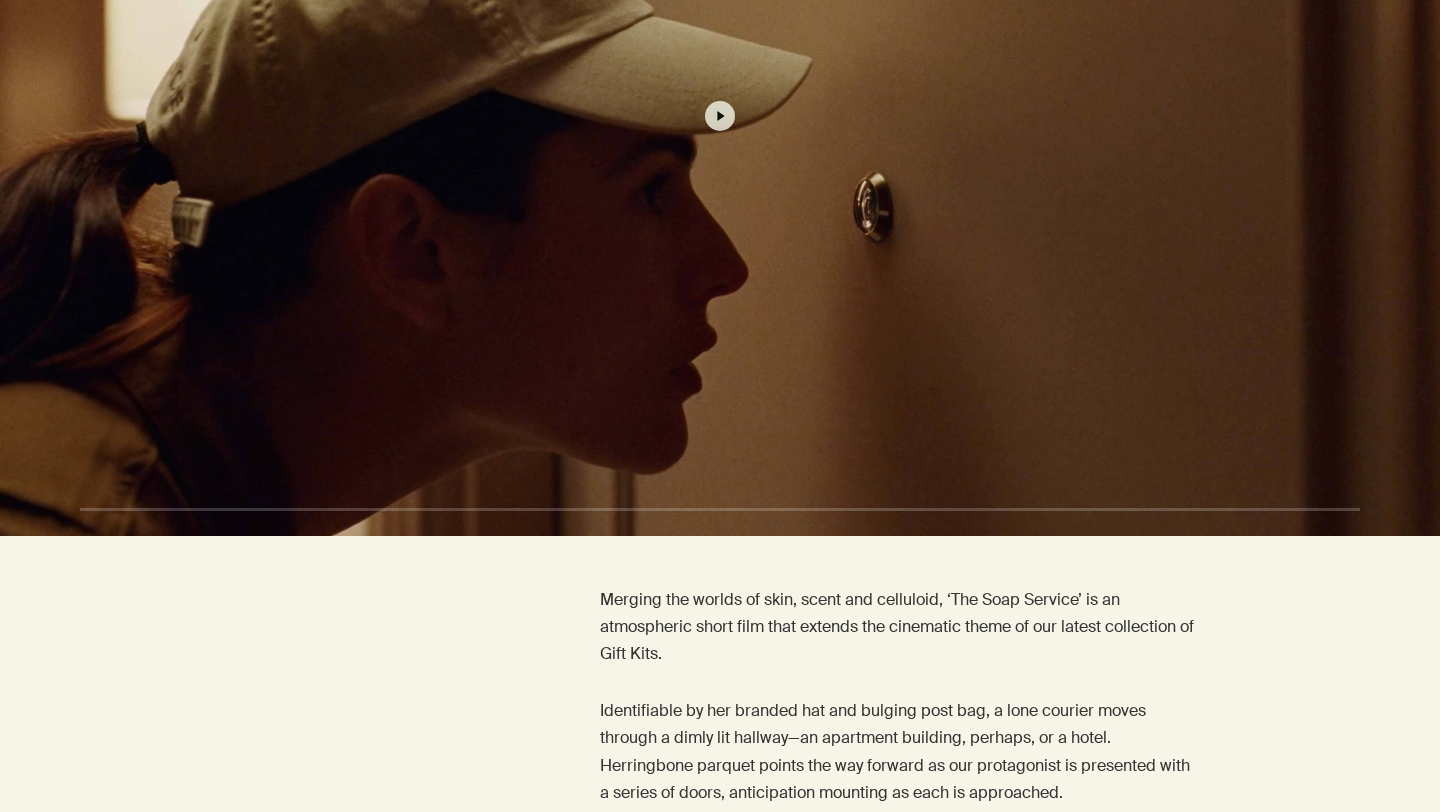 scroll, scrollTop: 697, scrollLeft: 0, axis: vertical 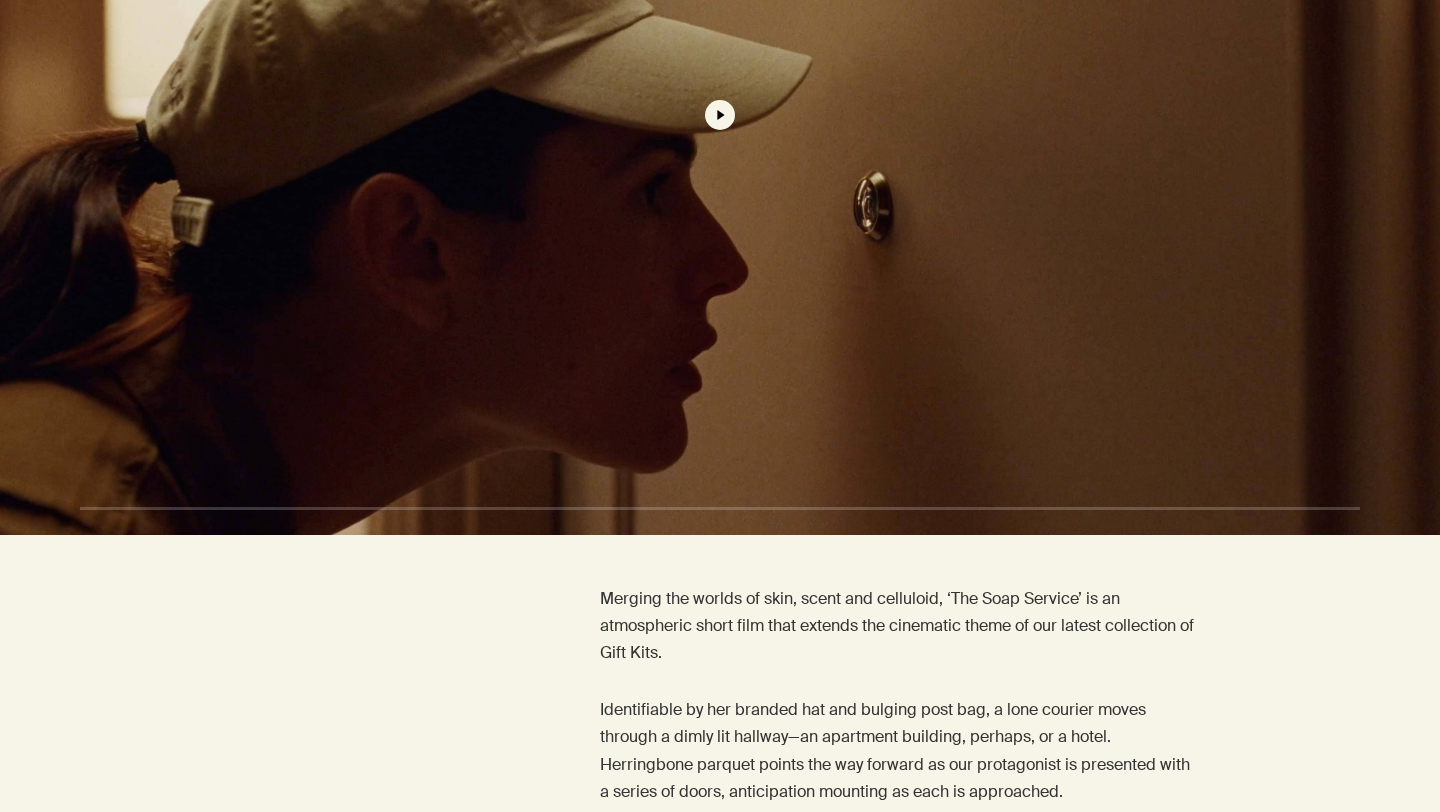 click on "play" at bounding box center [720, 115] 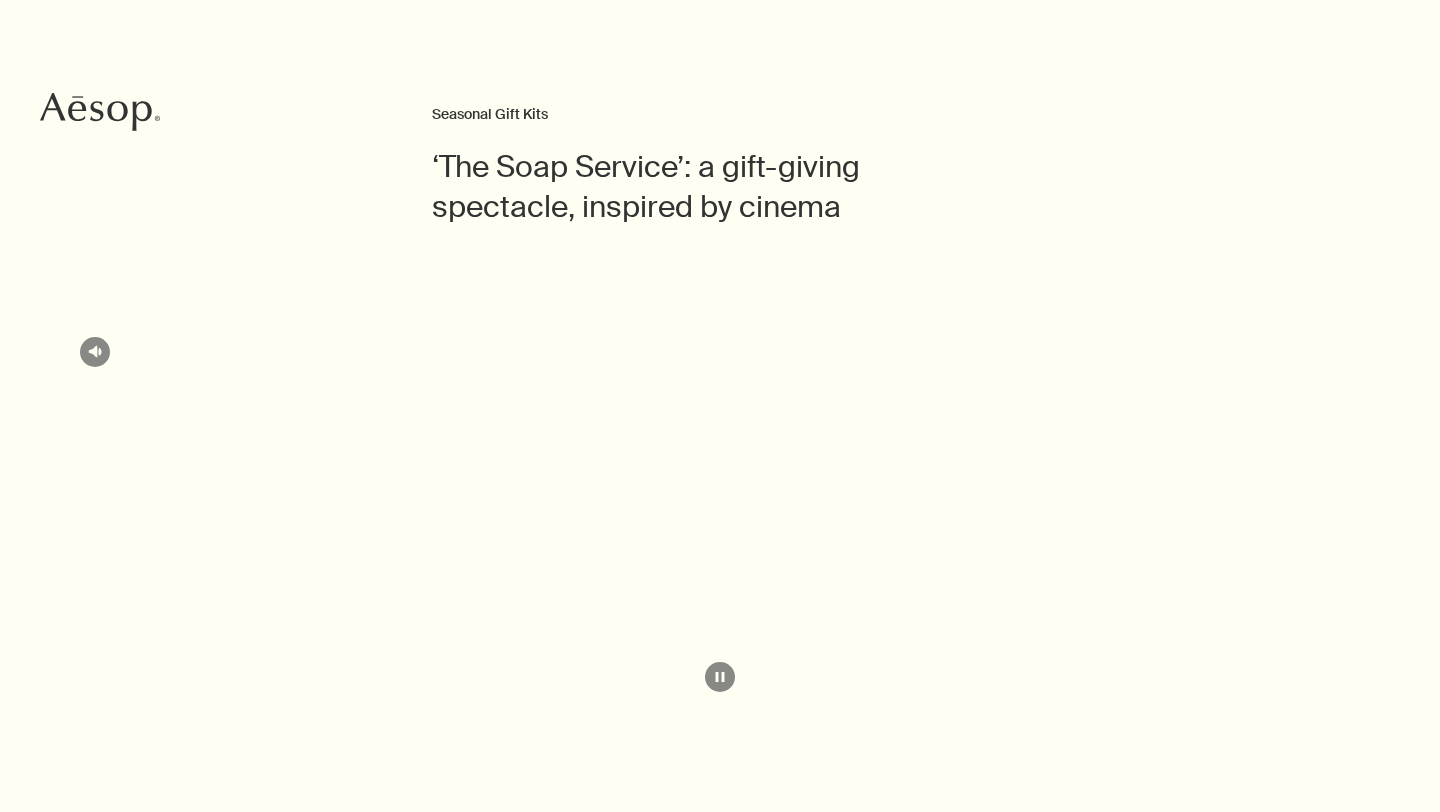 scroll, scrollTop: 0, scrollLeft: 0, axis: both 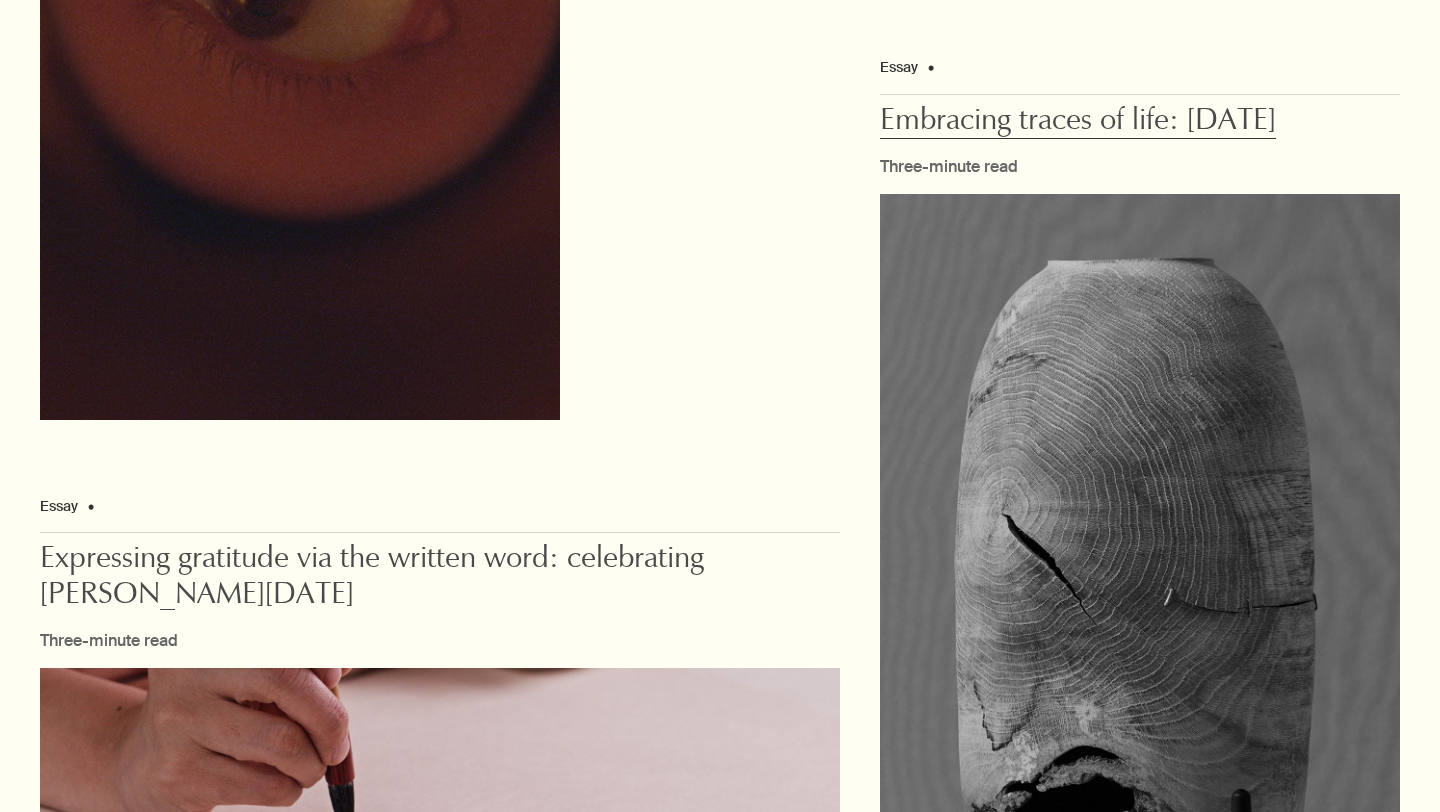 click at bounding box center (1140, 656) 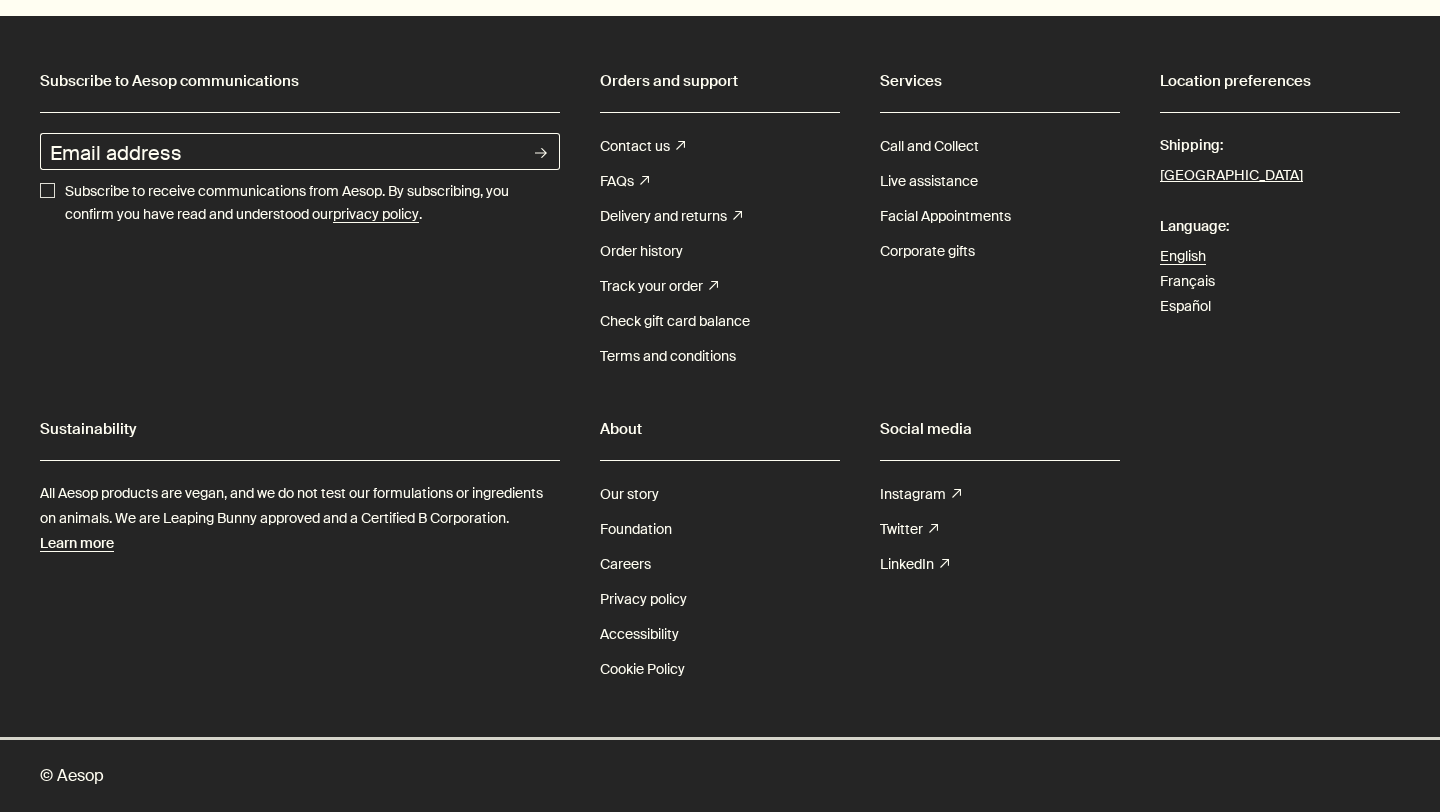 scroll, scrollTop: 5122, scrollLeft: 0, axis: vertical 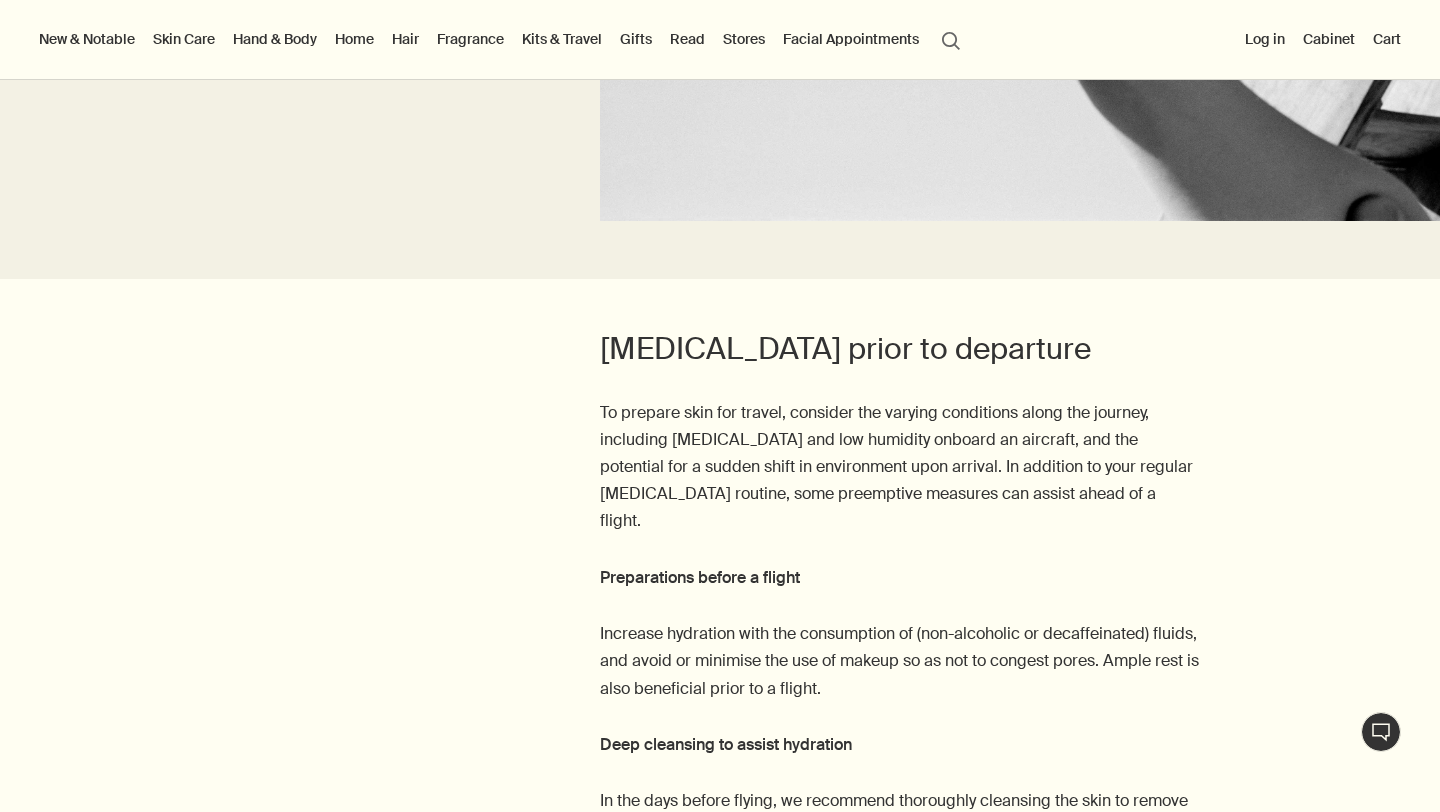 click on "Read" at bounding box center [687, 39] 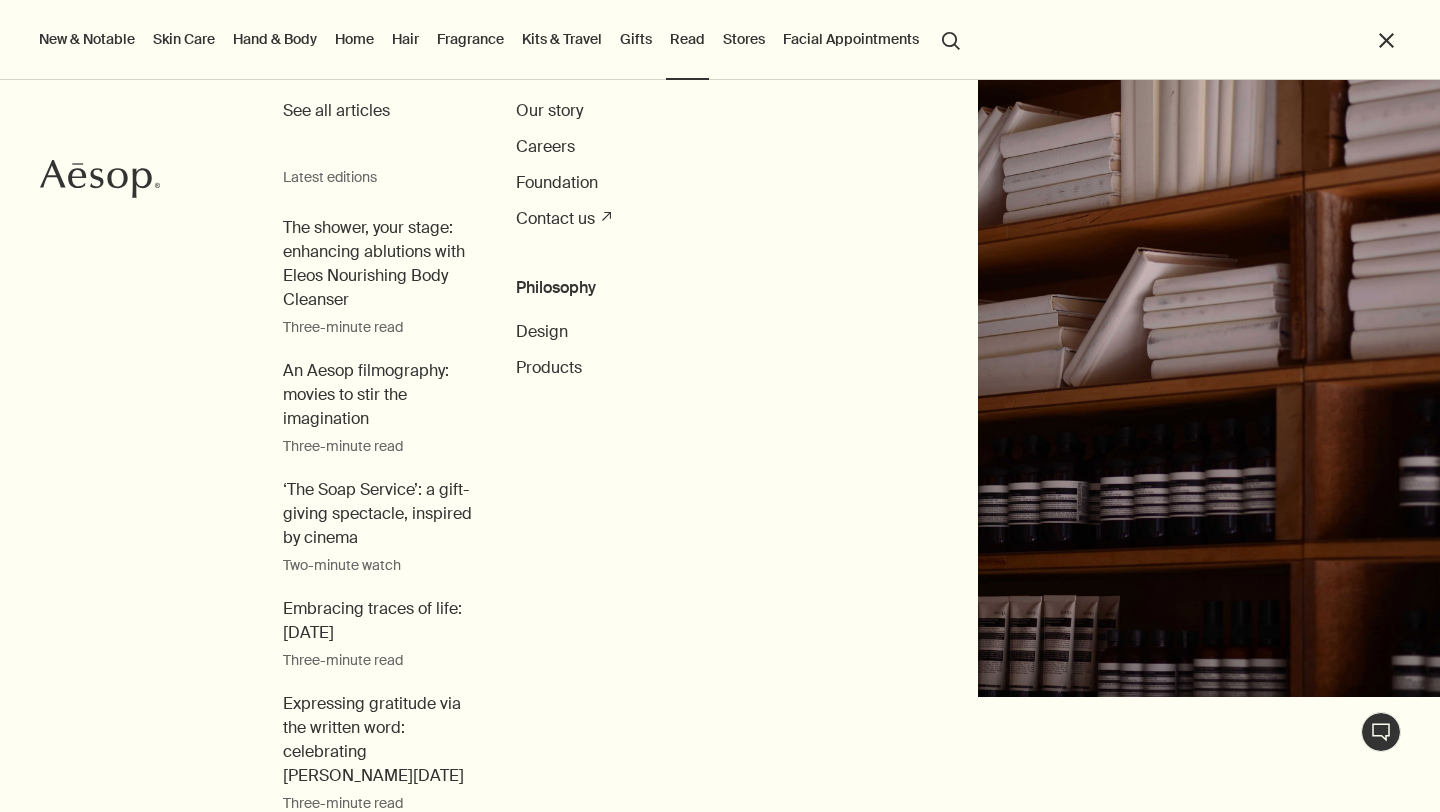 scroll, scrollTop: 0, scrollLeft: 0, axis: both 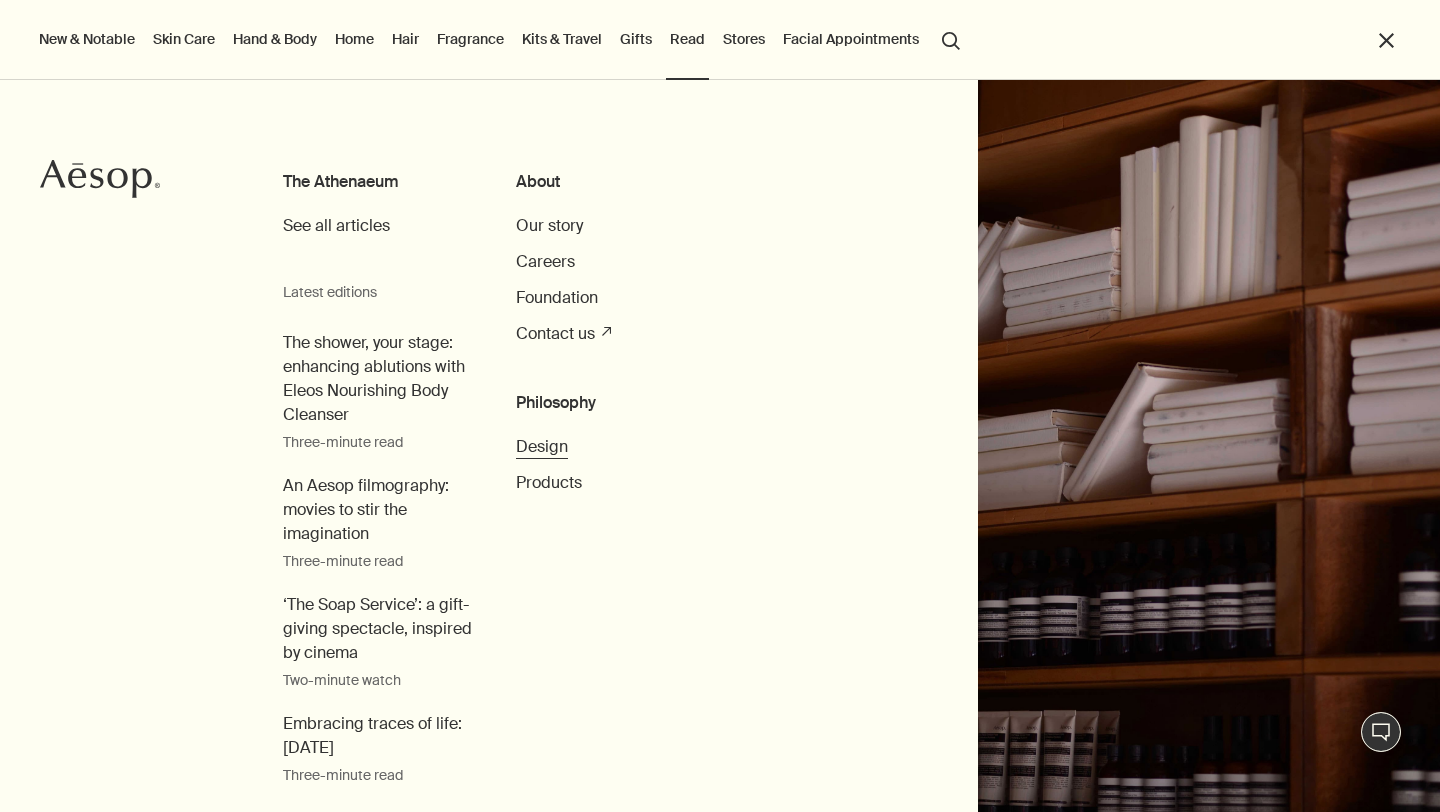 click on "Design" at bounding box center (542, 446) 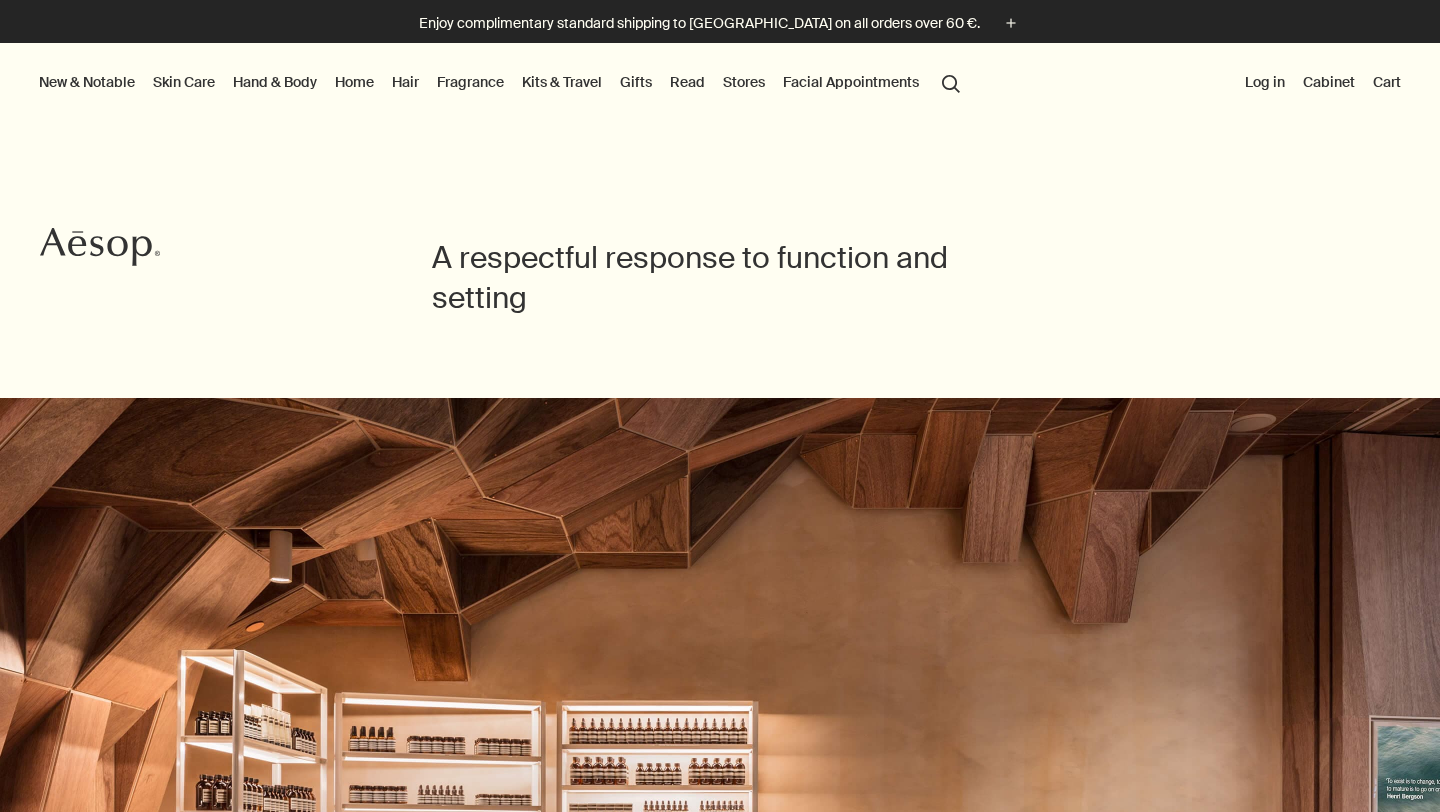 scroll, scrollTop: 0, scrollLeft: 0, axis: both 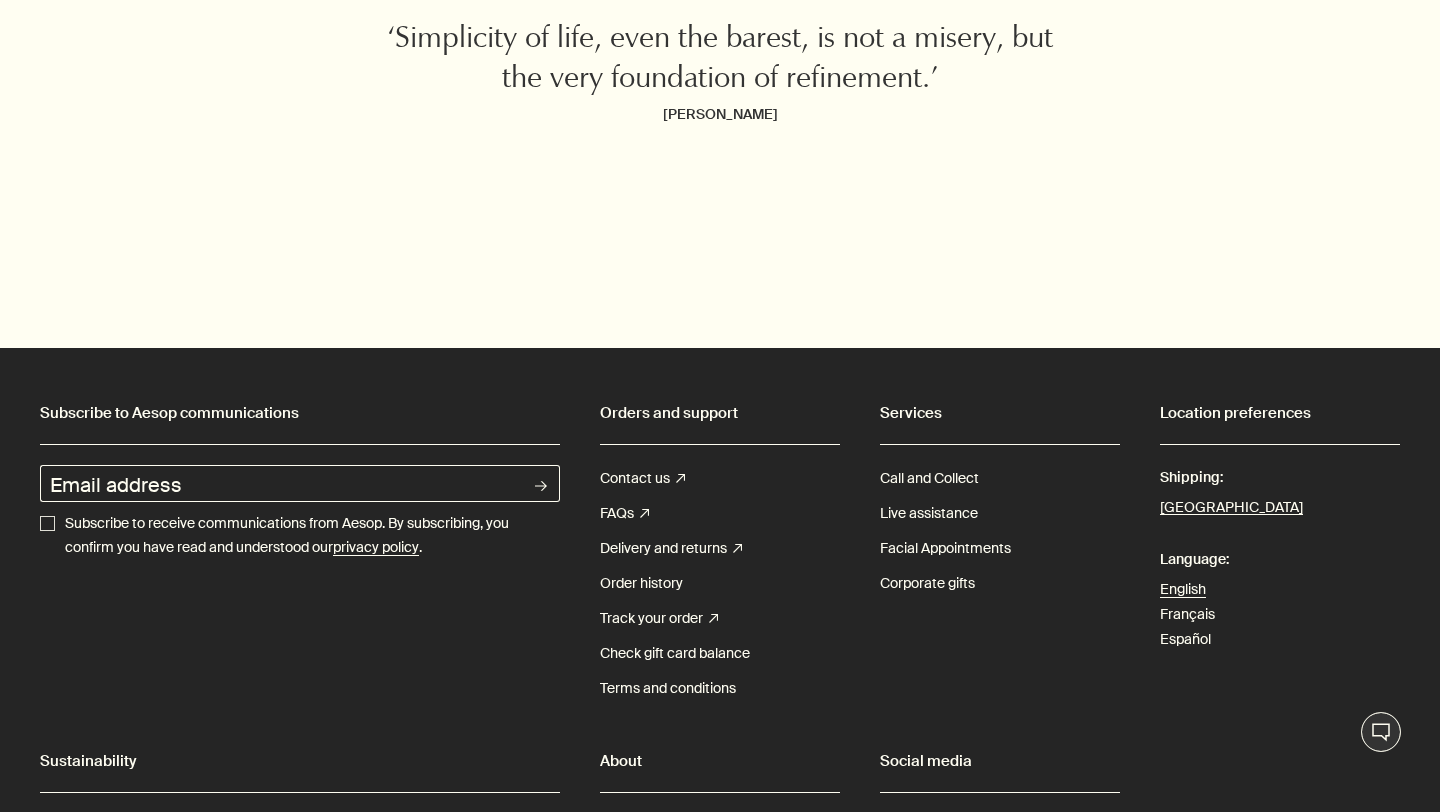 click on "Subscribe to receive communications from Aesop. By subscribing, you confirm you have read and understood our  privacy policy ." at bounding box center (47, 523) 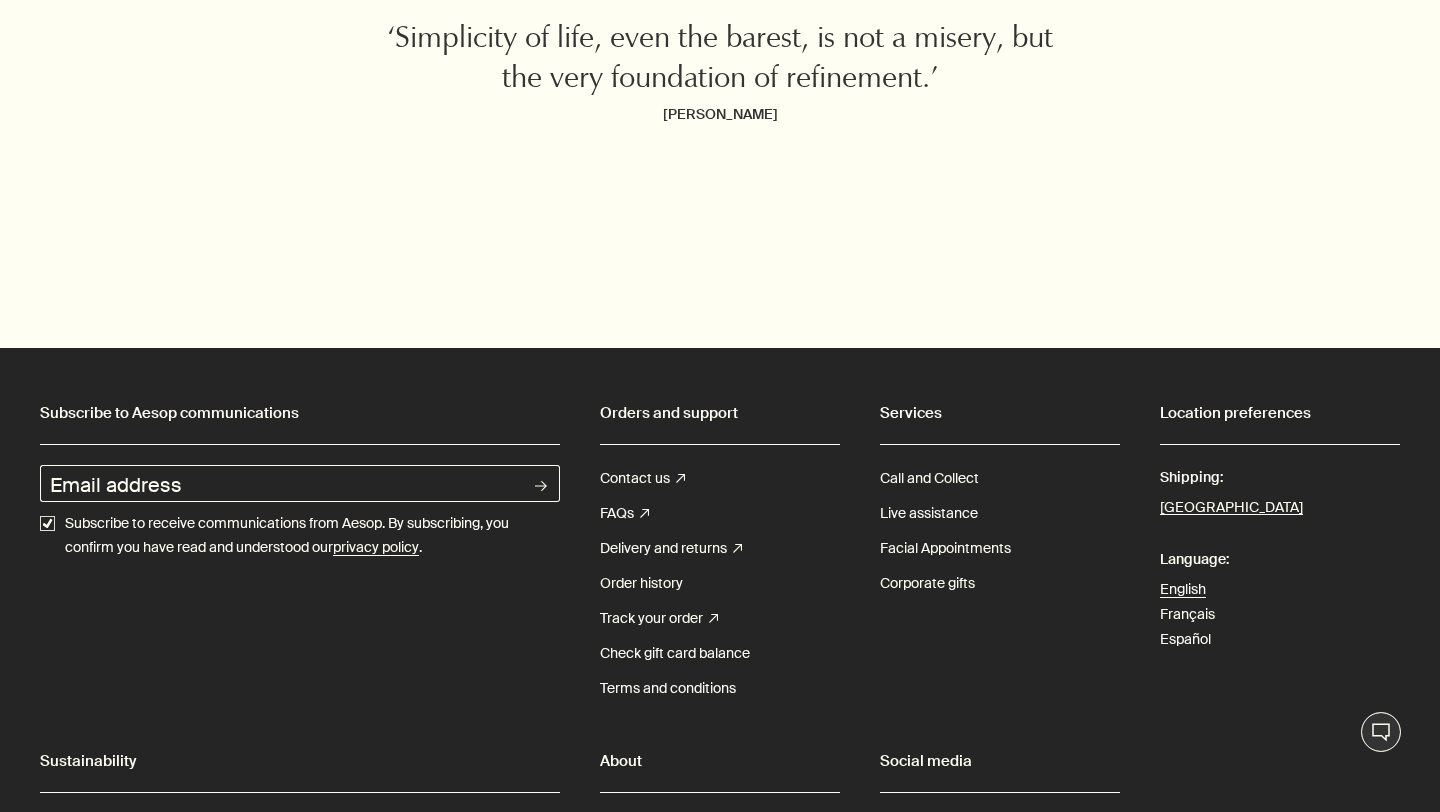 checkbox on "true" 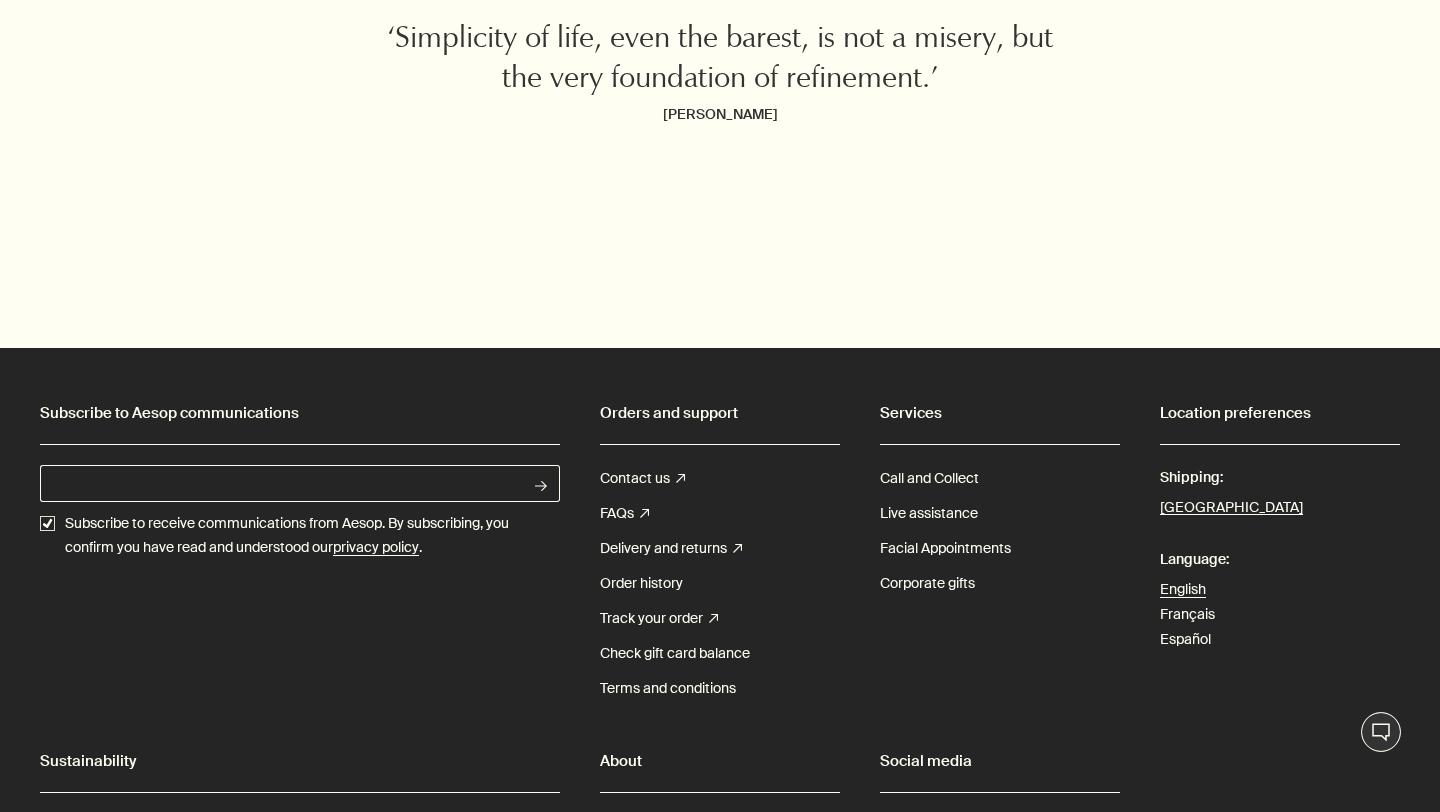 click on "Email address" at bounding box center (281, 483) 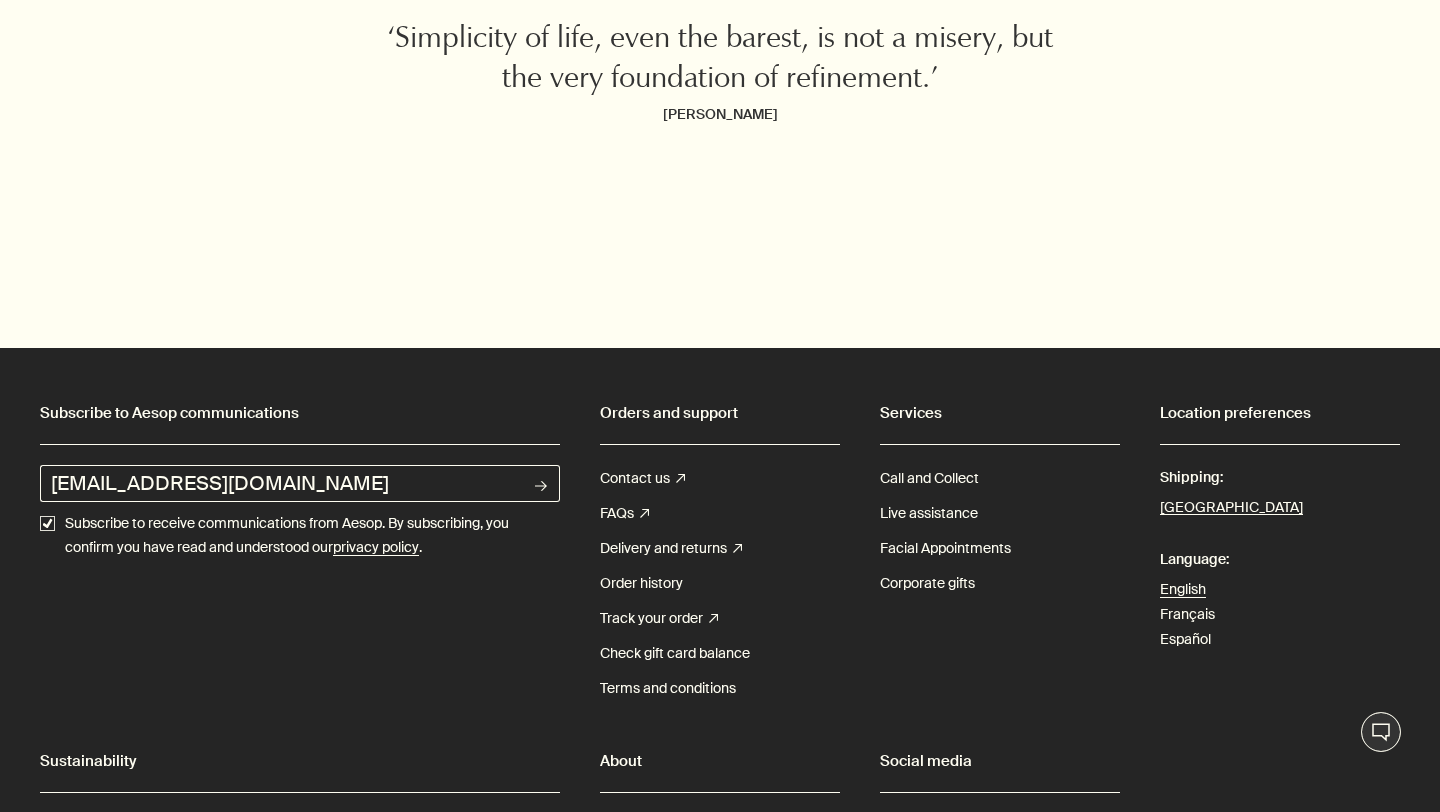 type on "jayneecook@live.co.uk" 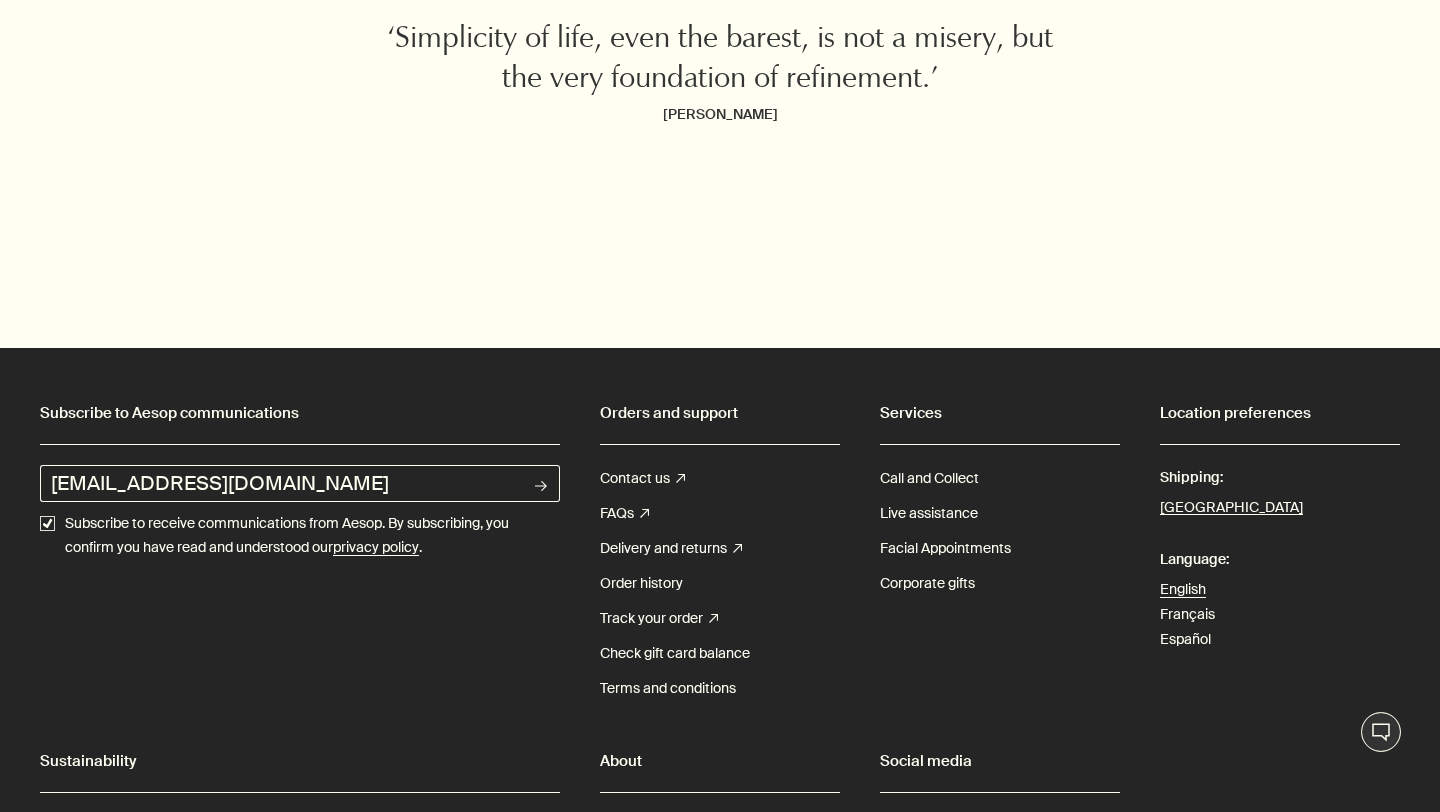 click on "rightArrow" at bounding box center (541, 483) 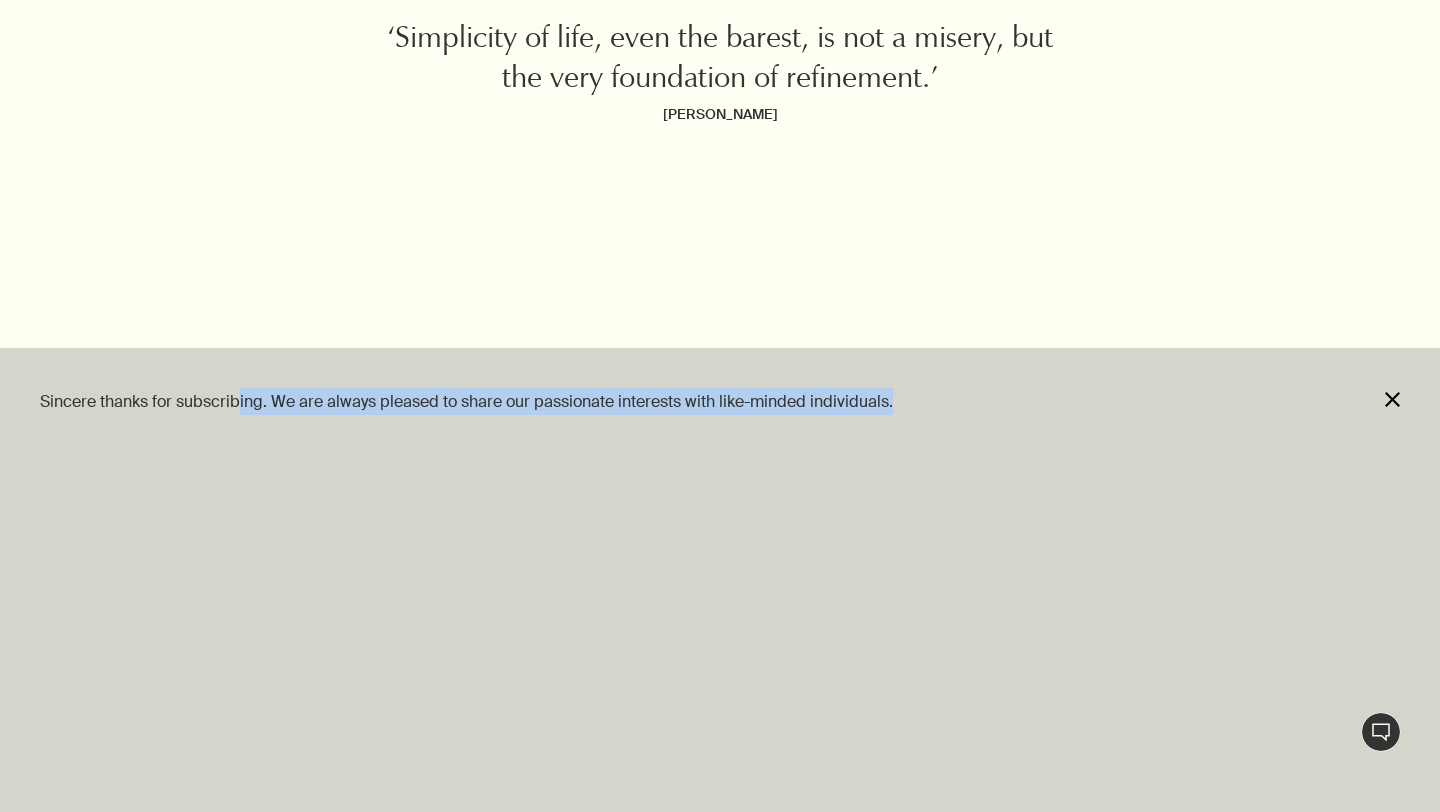 drag, startPoint x: 892, startPoint y: 404, endPoint x: 222, endPoint y: 388, distance: 670.19104 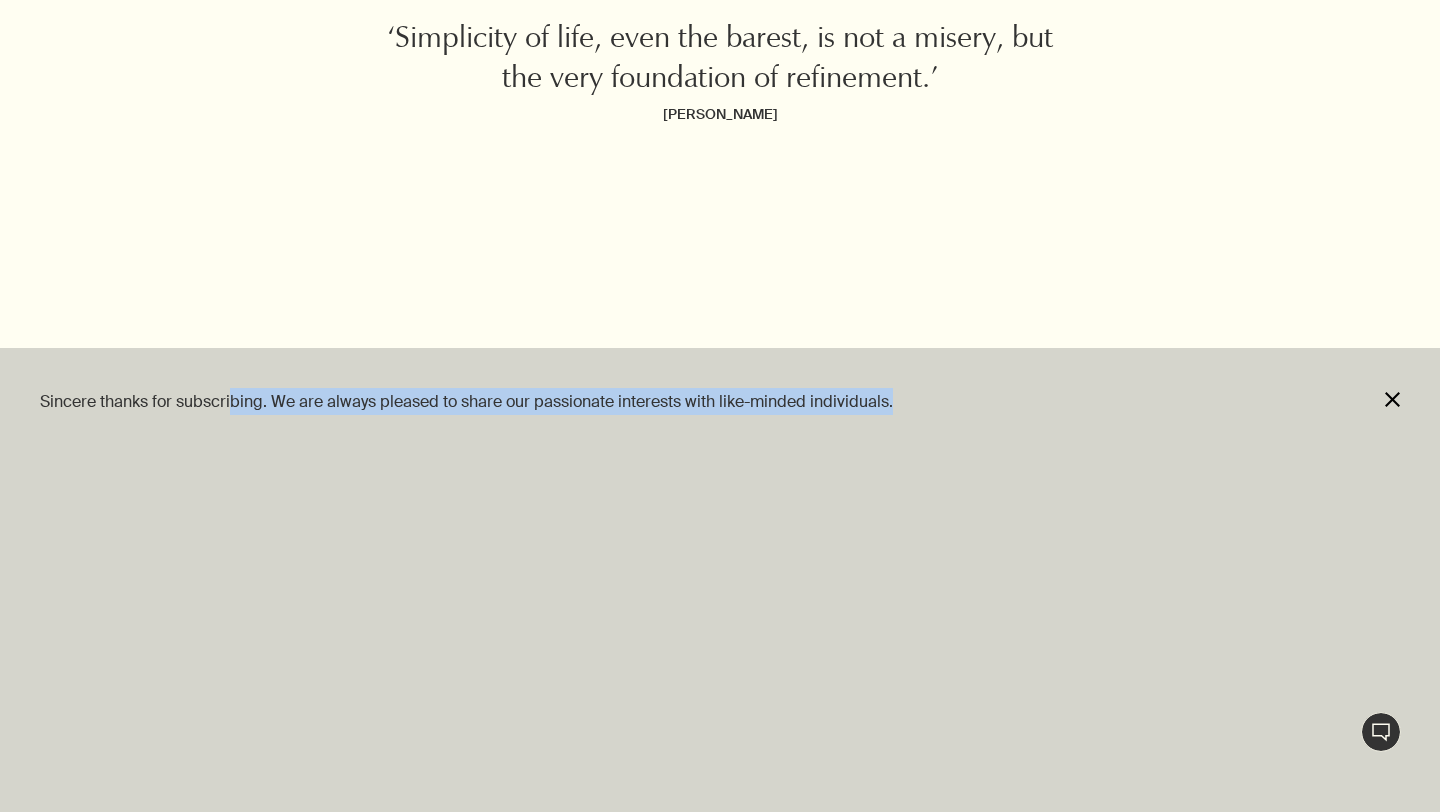 scroll, scrollTop: 2878, scrollLeft: 0, axis: vertical 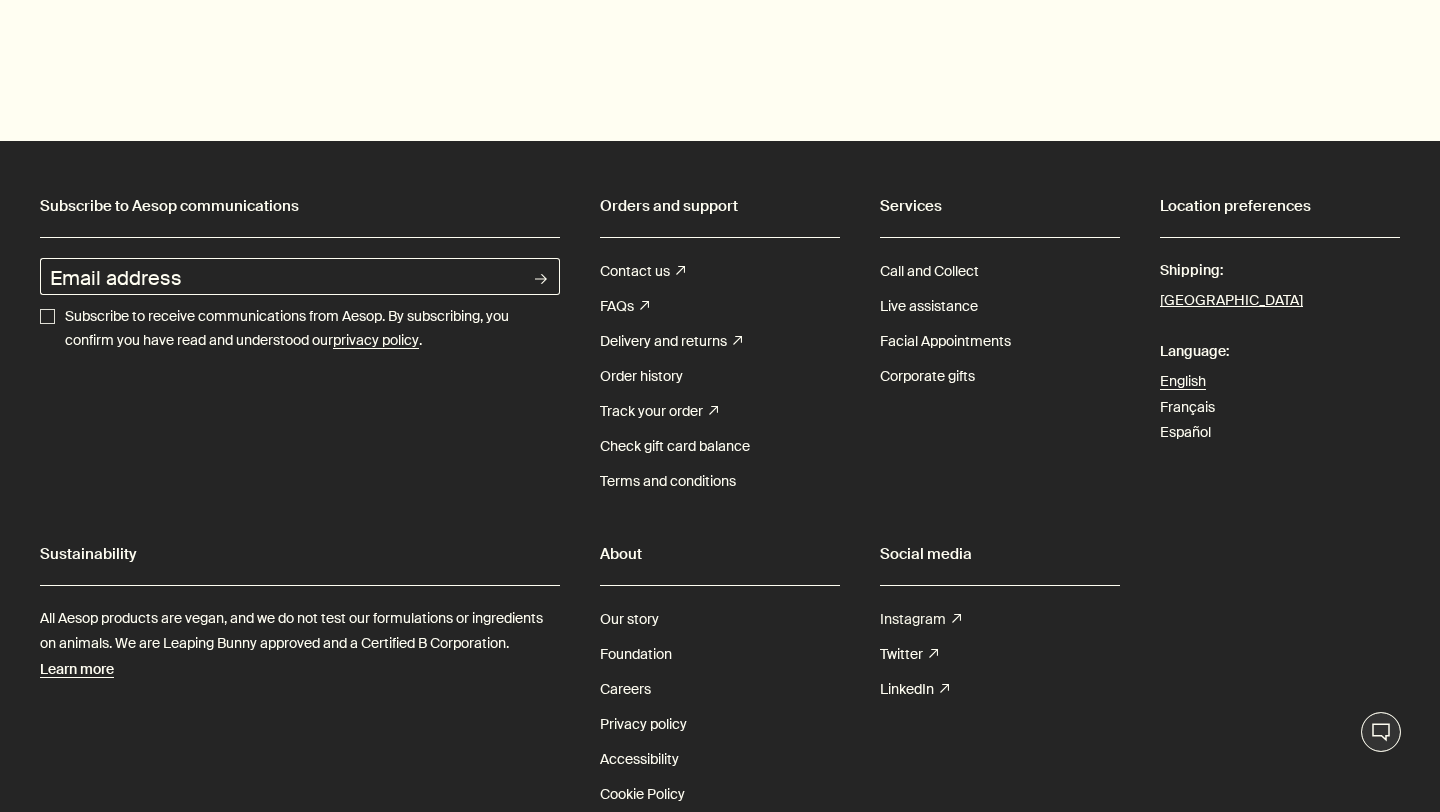 click on "Instagram   rightUpArrow" at bounding box center [920, 619] 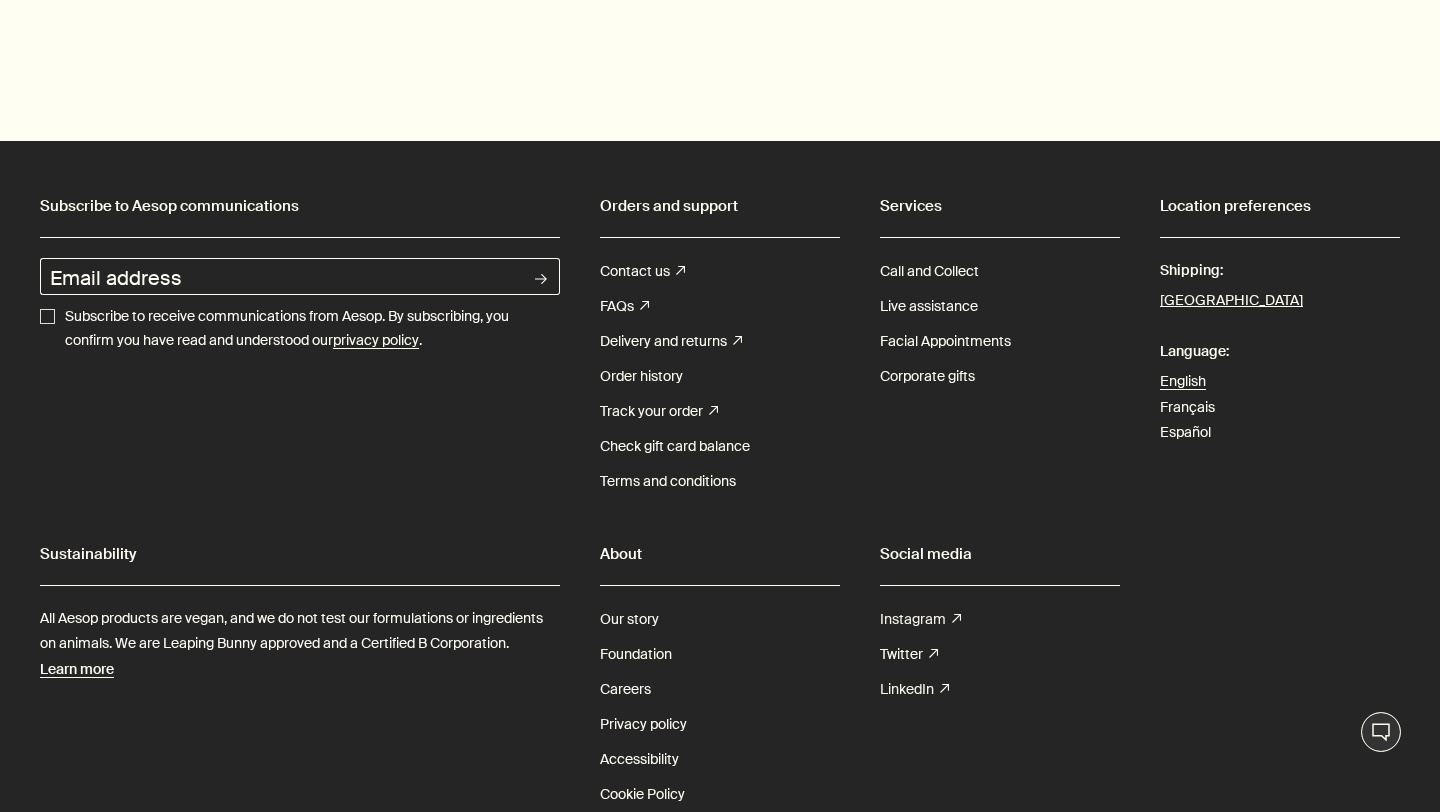 scroll, scrollTop: 6122, scrollLeft: 0, axis: vertical 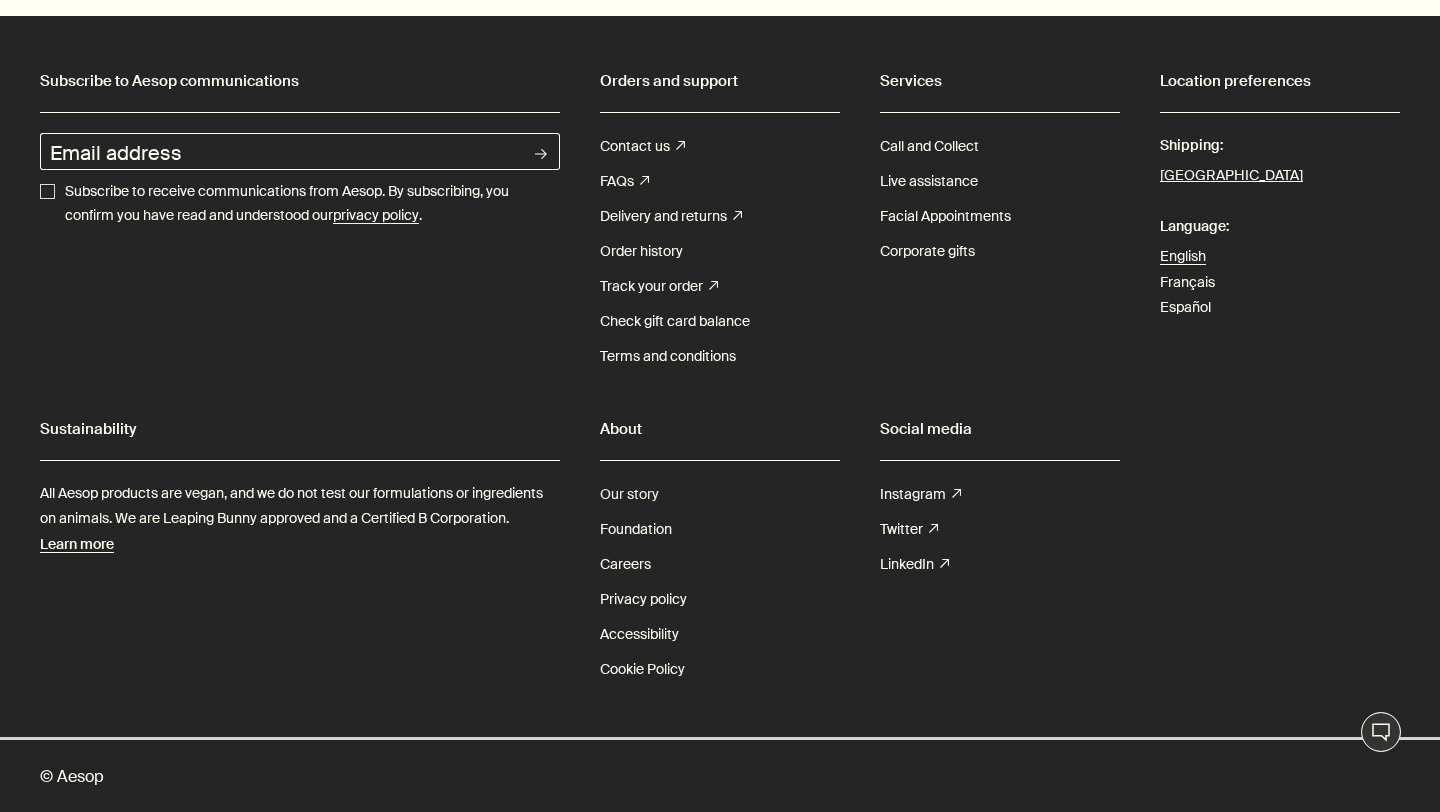click on "Our story" at bounding box center (629, 494) 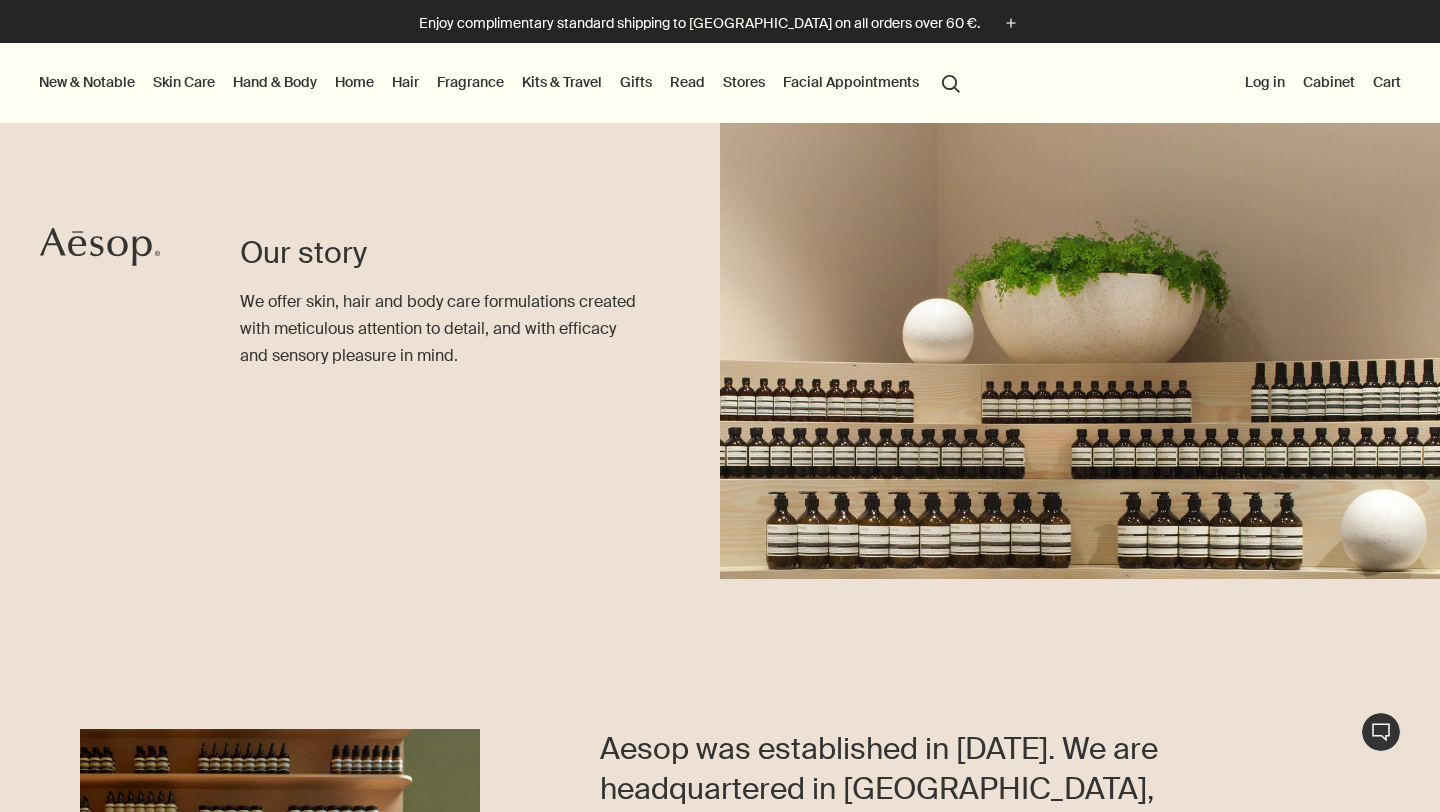 scroll, scrollTop: 0, scrollLeft: 0, axis: both 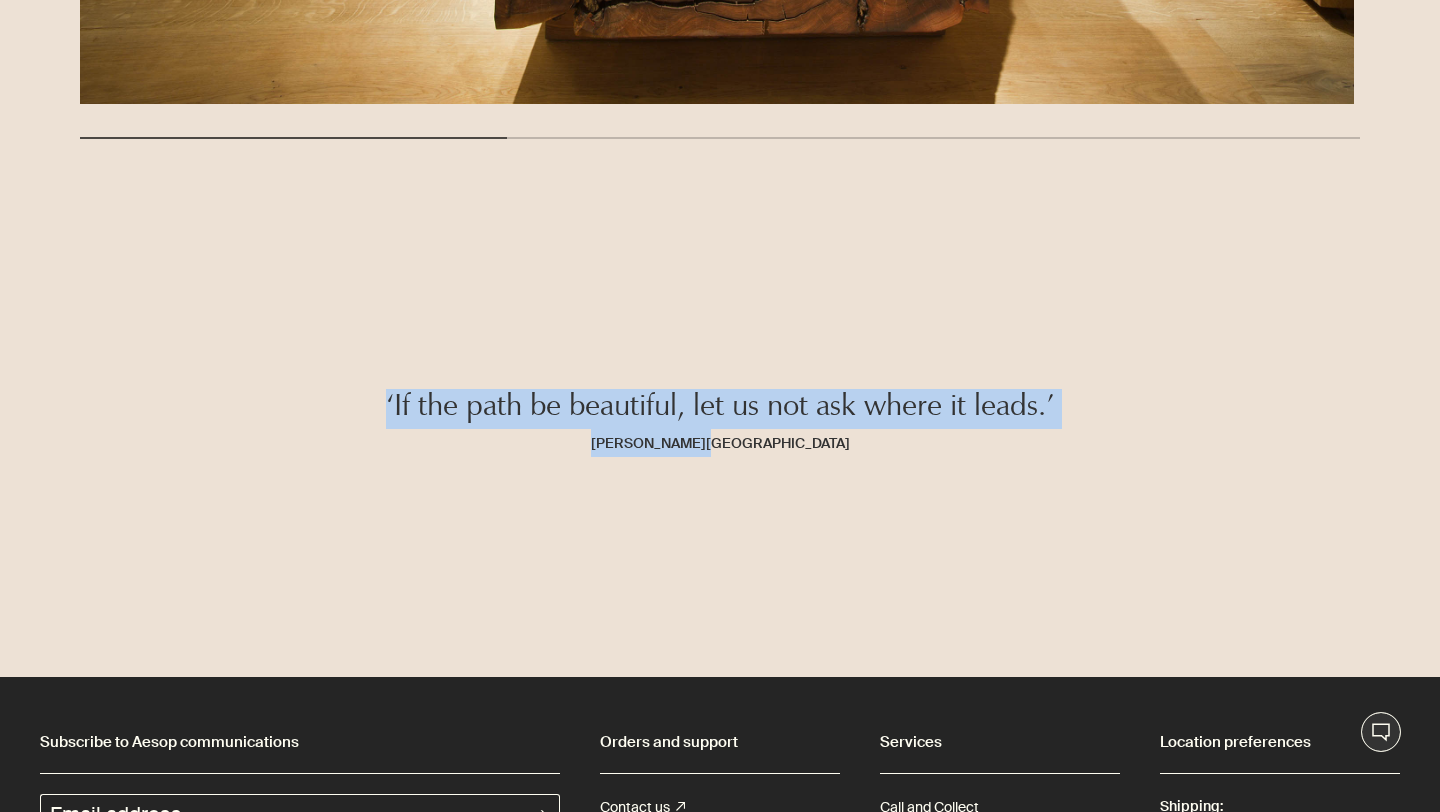 drag, startPoint x: 784, startPoint y: 446, endPoint x: 370, endPoint y: 414, distance: 415.23486 